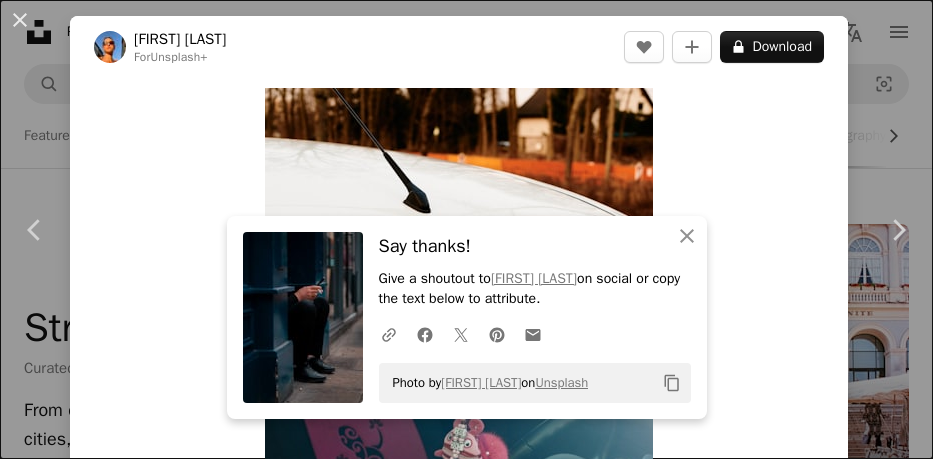 scroll, scrollTop: 571, scrollLeft: 0, axis: vertical 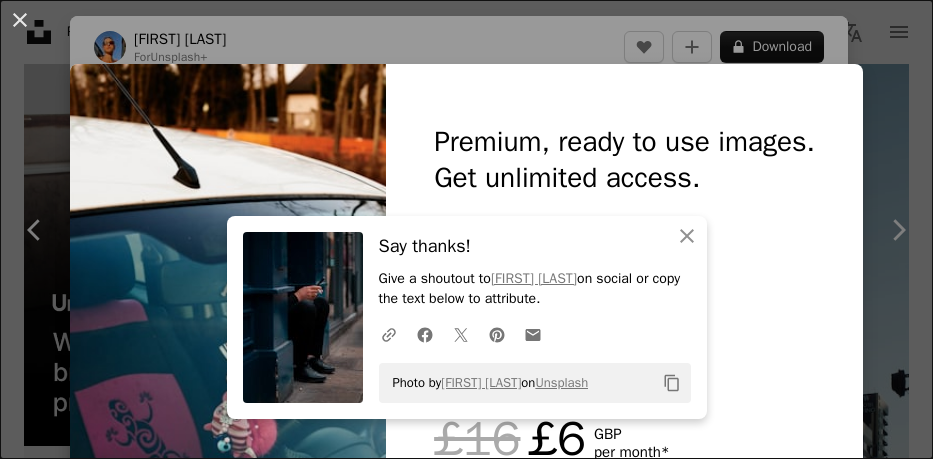 click on "An X shape An X shape Close Say thanks! Give a shoutout to  [FIRST] [LAST]  on social or copy the text below to attribute. A URL sharing icon (chains) Facebook icon X (formerly Twitter) icon Pinterest icon An envelope Photo by  [FIRST] [LAST]  on  Unsplash
Copy content Premium, ready to use images. Get unlimited access. A plus sign Members-only content added monthly A plus sign Unlimited royalty-free downloads A plus sign Illustrations  New A plus sign Enhanced legal protections yearly 62%  off monthly £16   £6 GBP per month * Get  Unsplash+ * When paid annually, billed upfront  £72 Taxes where applicable. Renews automatically. Cancel anytime." at bounding box center [466, 229] 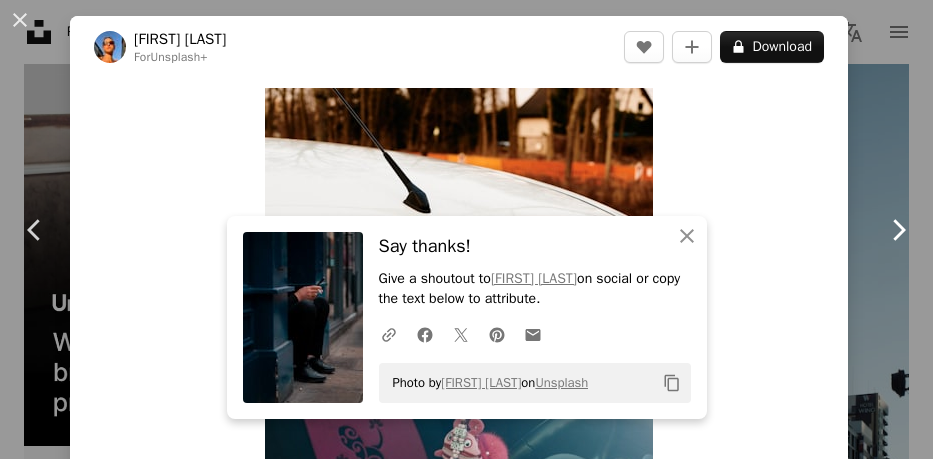 click on "Chevron right" 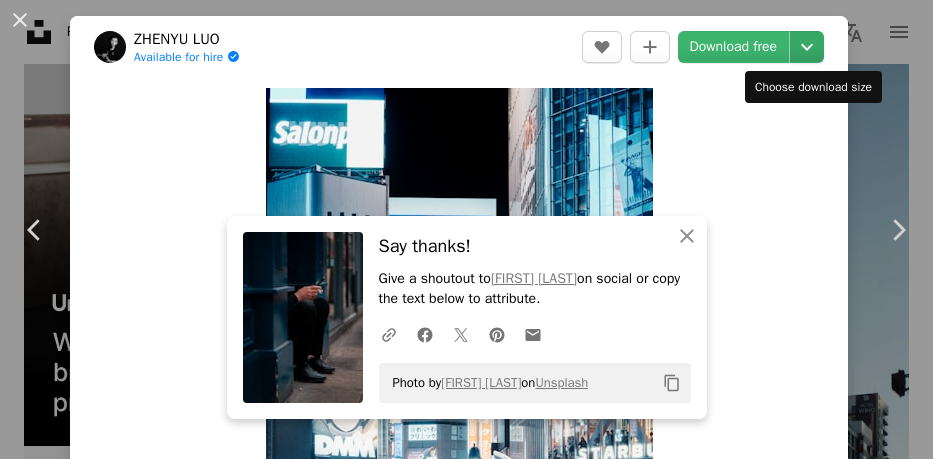 click on "Chevron down" 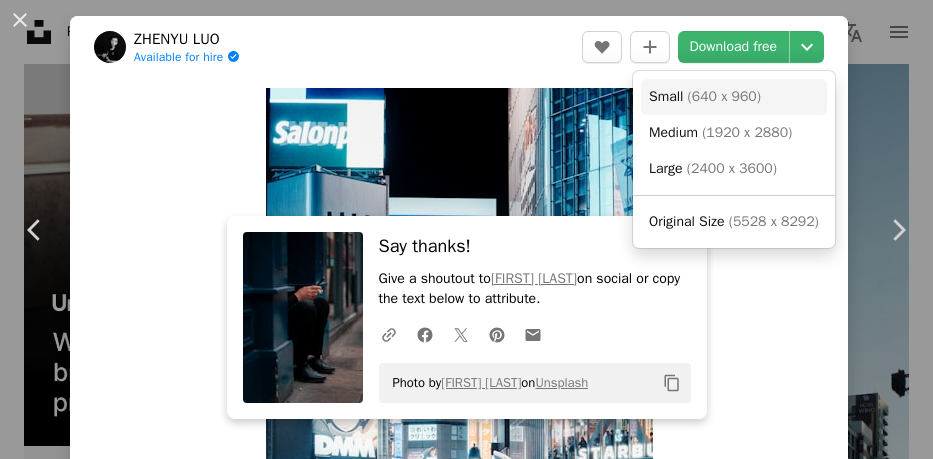 click on "Small   ( 640 x 960 )" at bounding box center [734, 97] 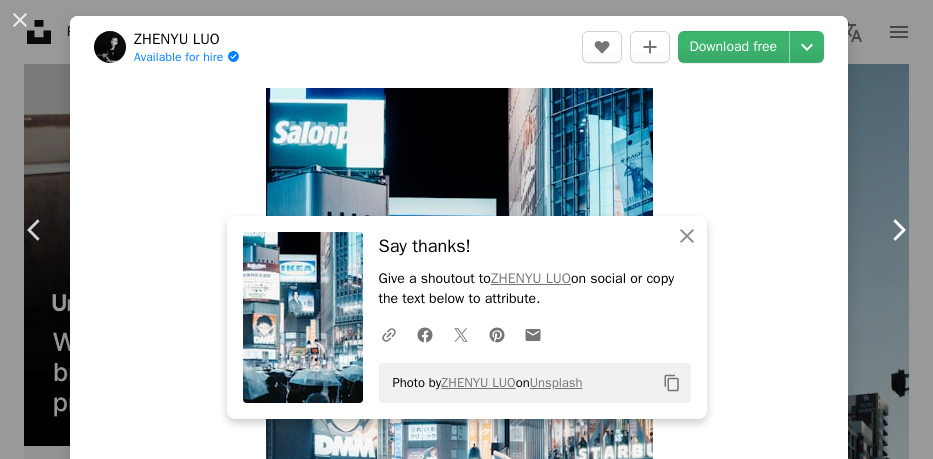 click on "Chevron right" 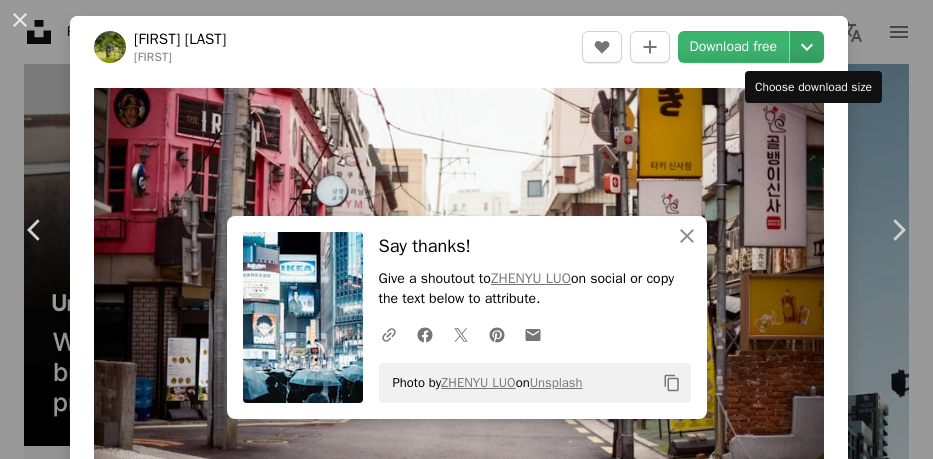 click 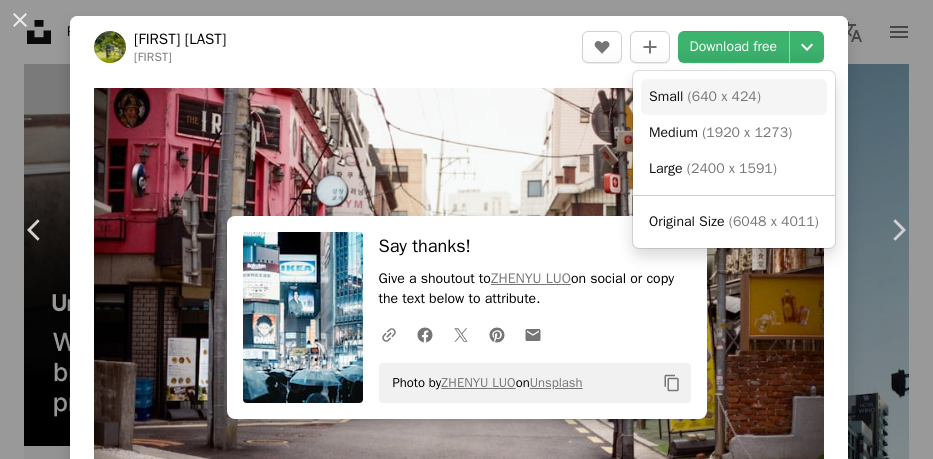 click on "( 640 x 424 )" at bounding box center (724, 96) 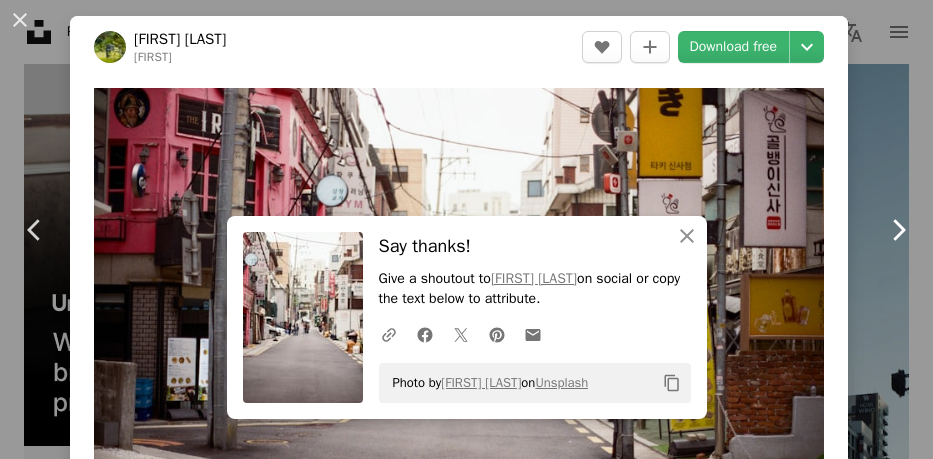 click on "Chevron right" 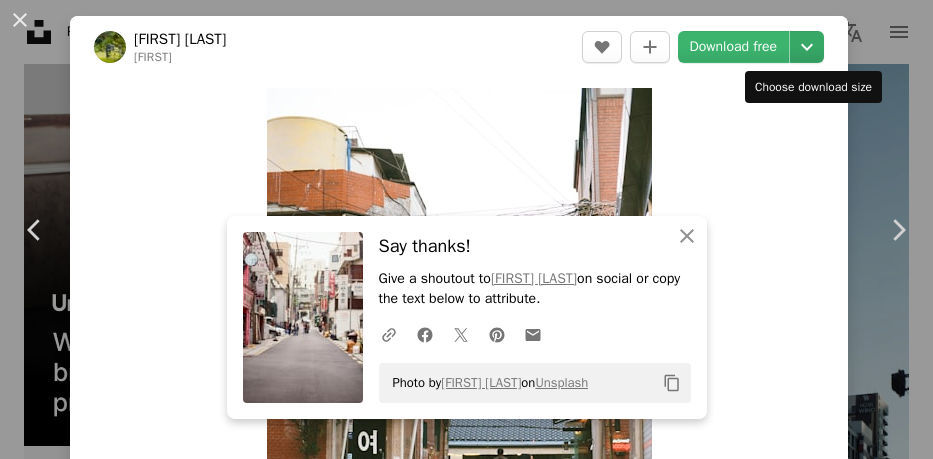 click on "Chevron down" 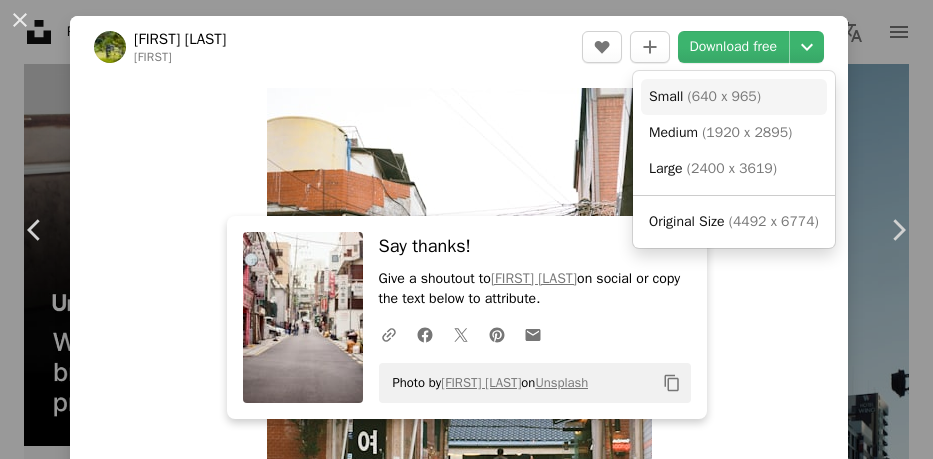 click on "Small   ( 640 x 965 )" at bounding box center [705, 97] 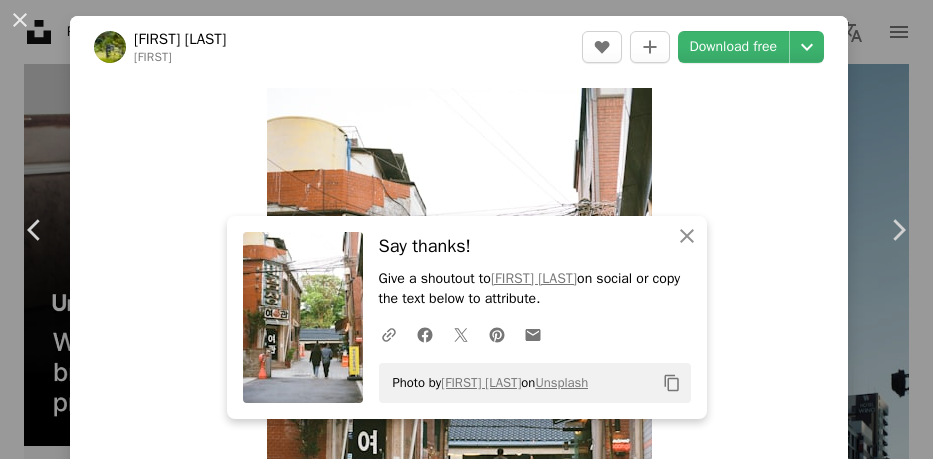 type 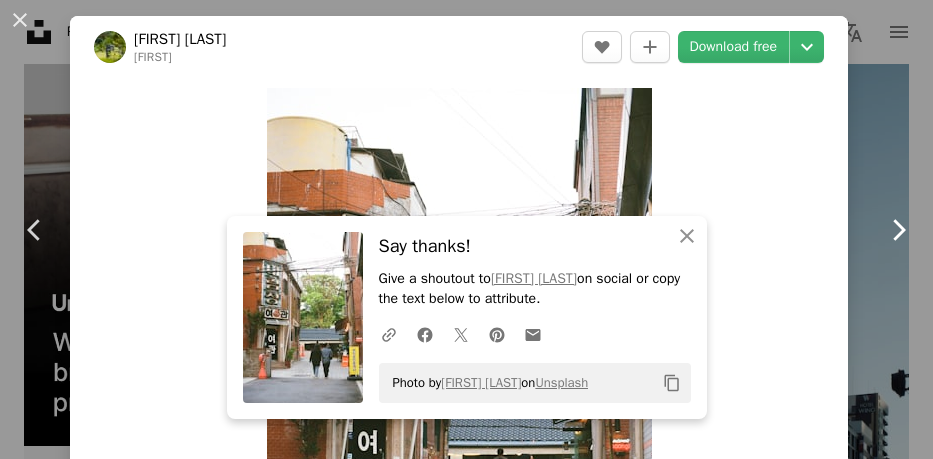 click 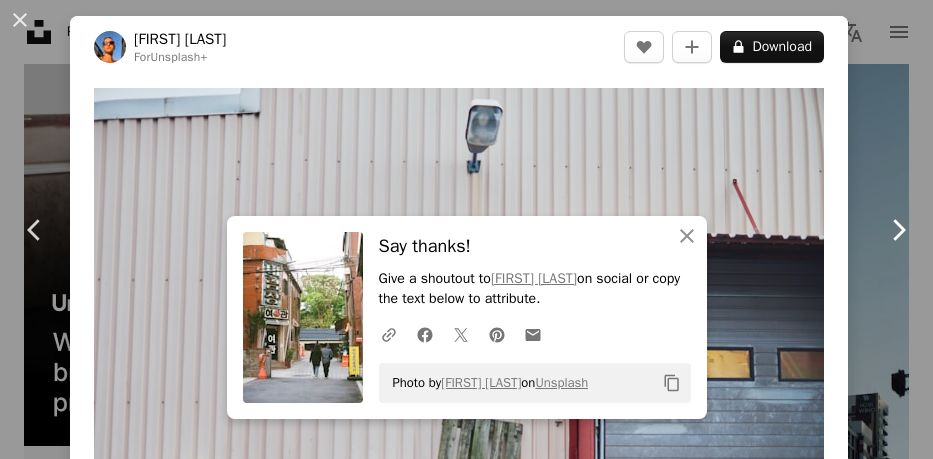 click on "Chevron right" 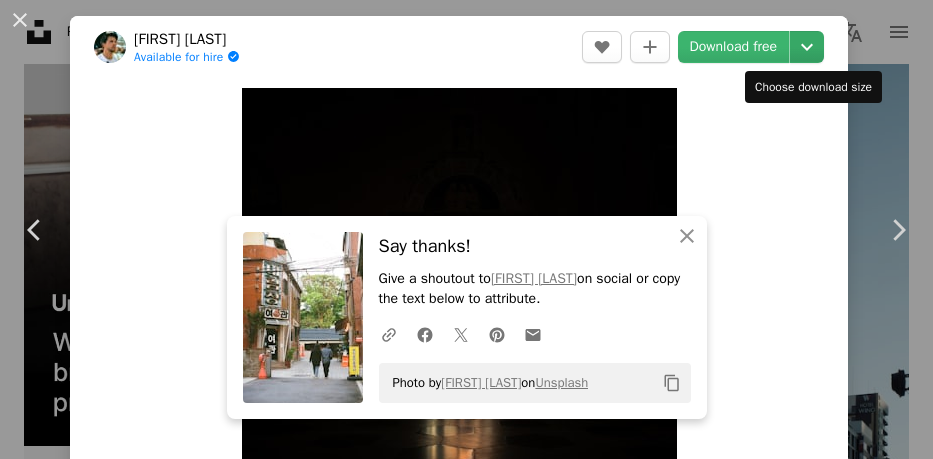 click on "Chevron down" 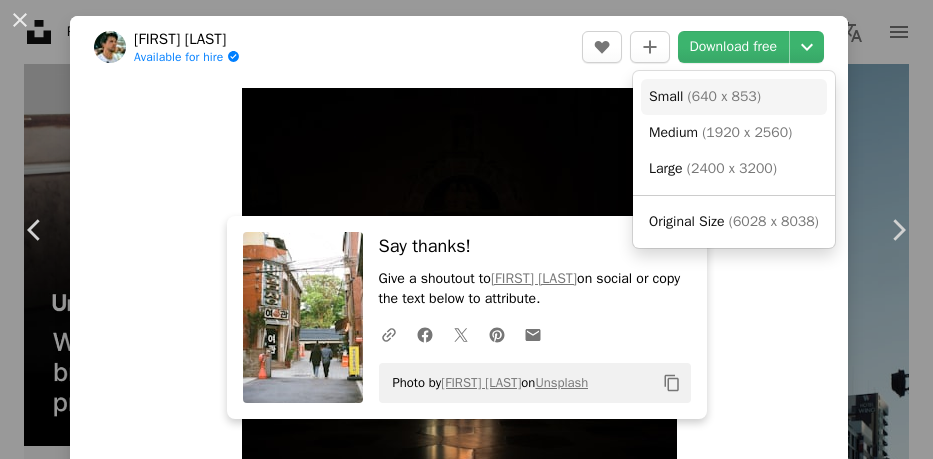 click on "( 640 x 853 )" at bounding box center [724, 96] 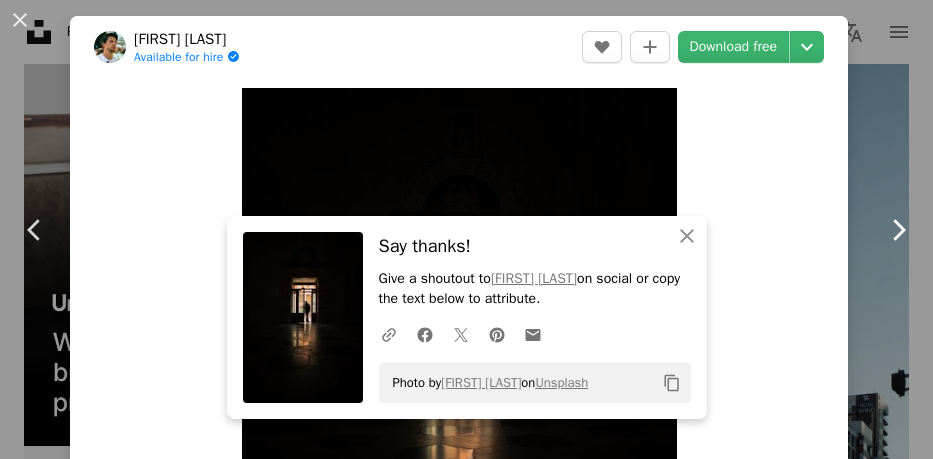 click 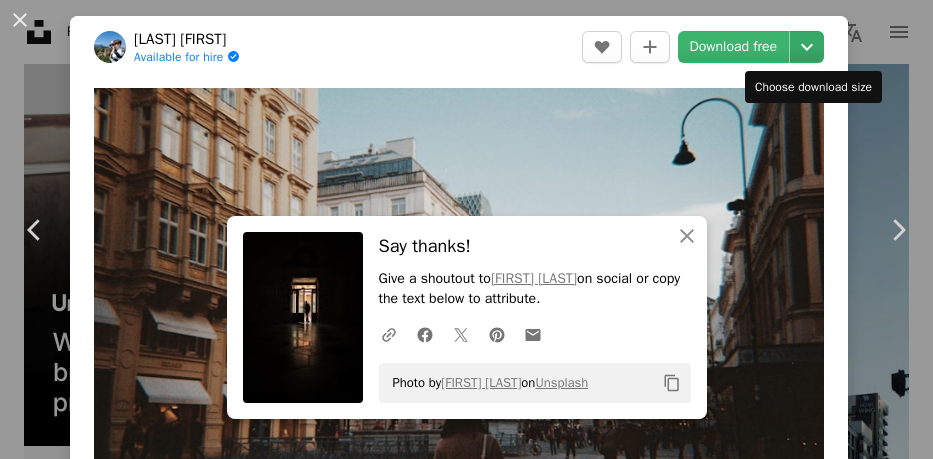 click 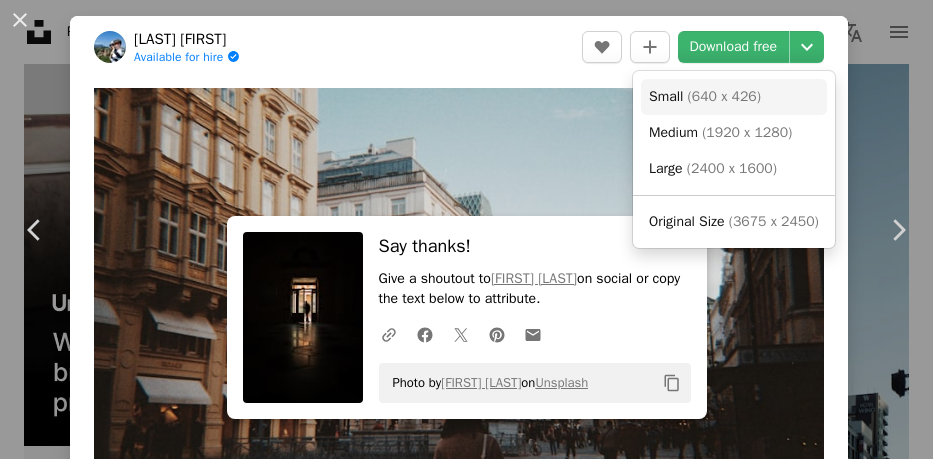 click on "Small   ( 640 x 426 )" at bounding box center (734, 97) 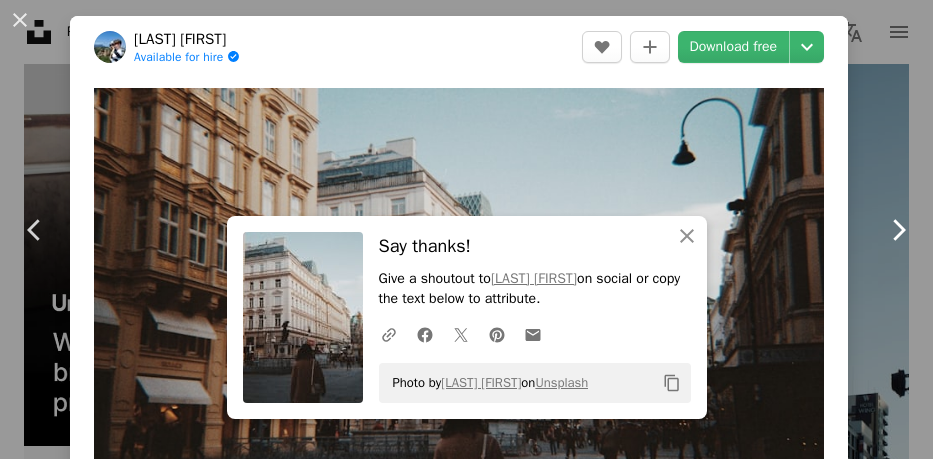 click on "Chevron right" 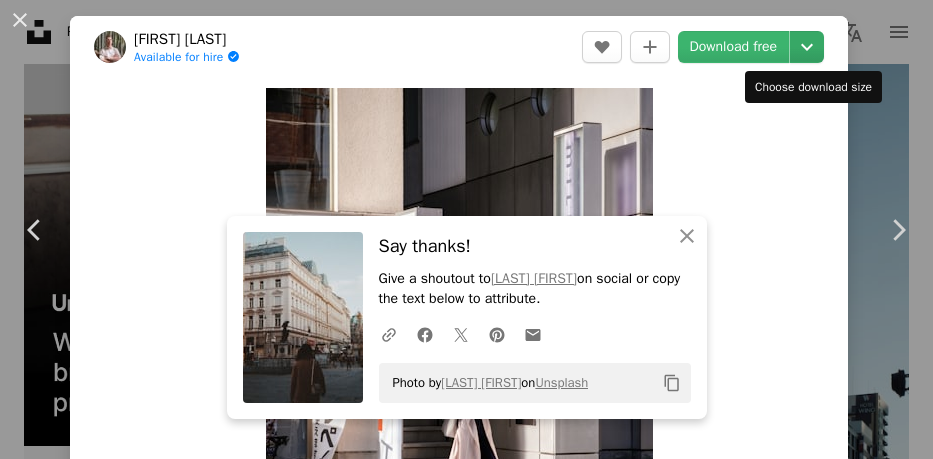 click on "Chevron down" 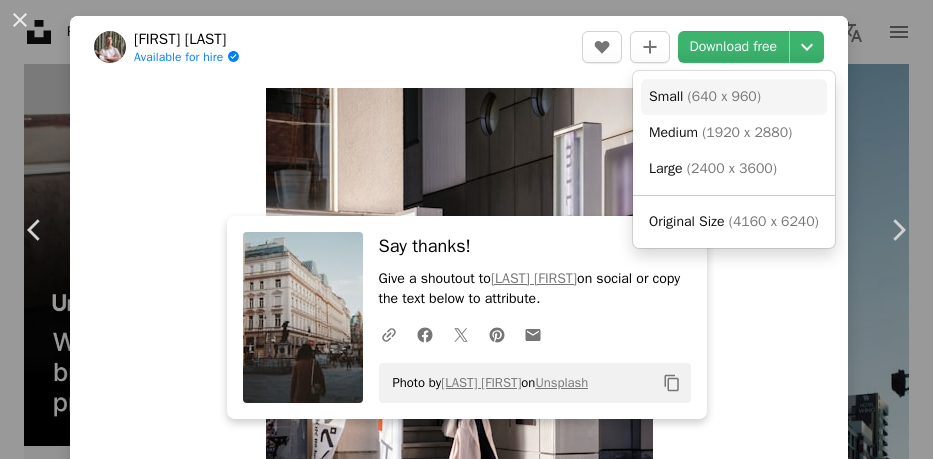 click on "( 640 x 960 )" at bounding box center (724, 96) 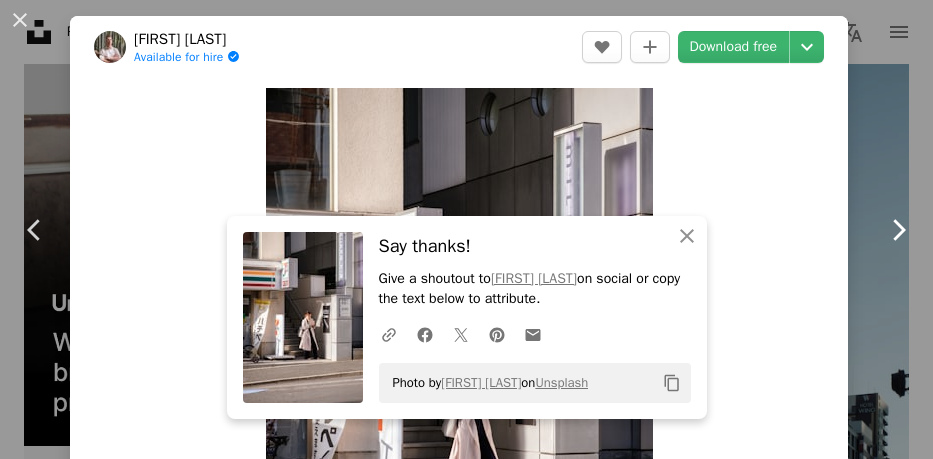 click 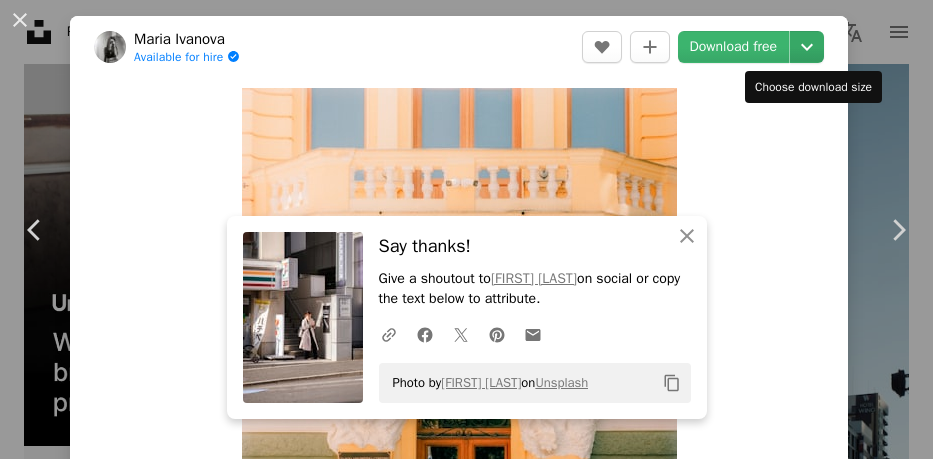 click on "Chevron down" 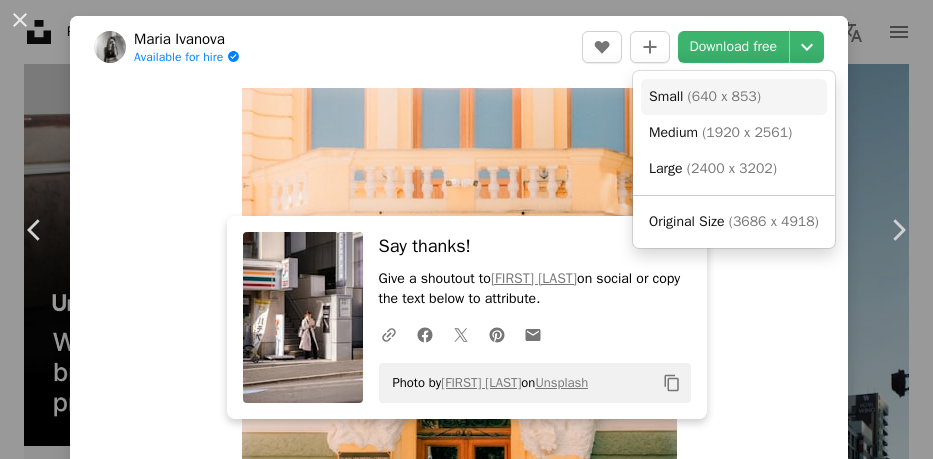 click on "( 640 x 853 )" at bounding box center [724, 96] 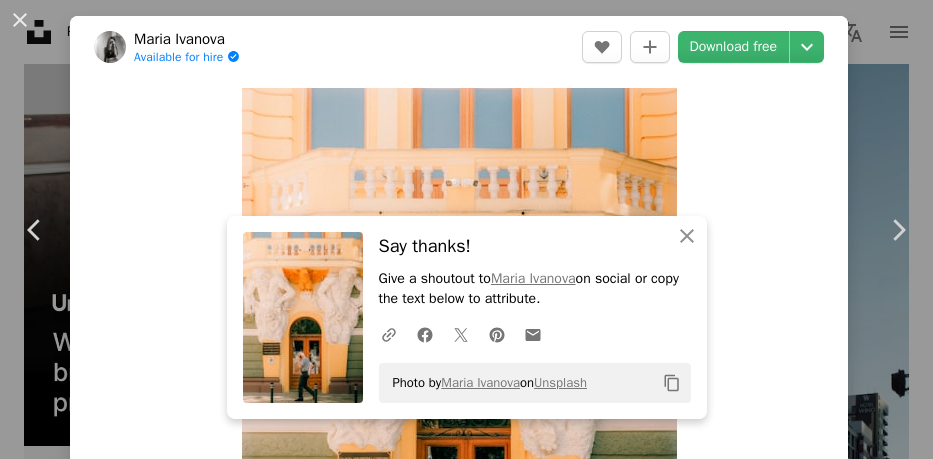 type 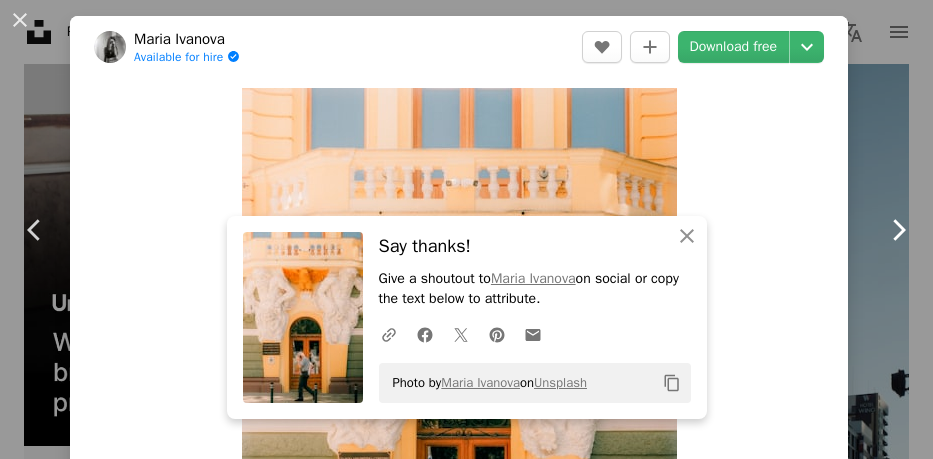 click 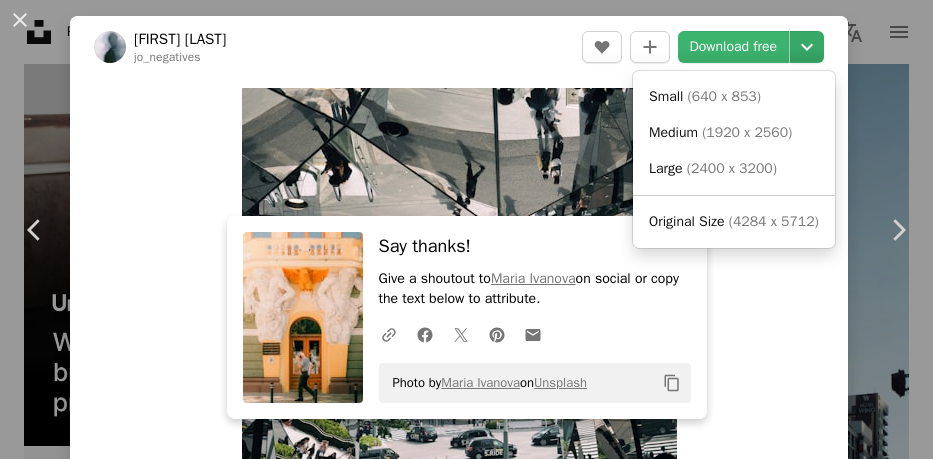 click 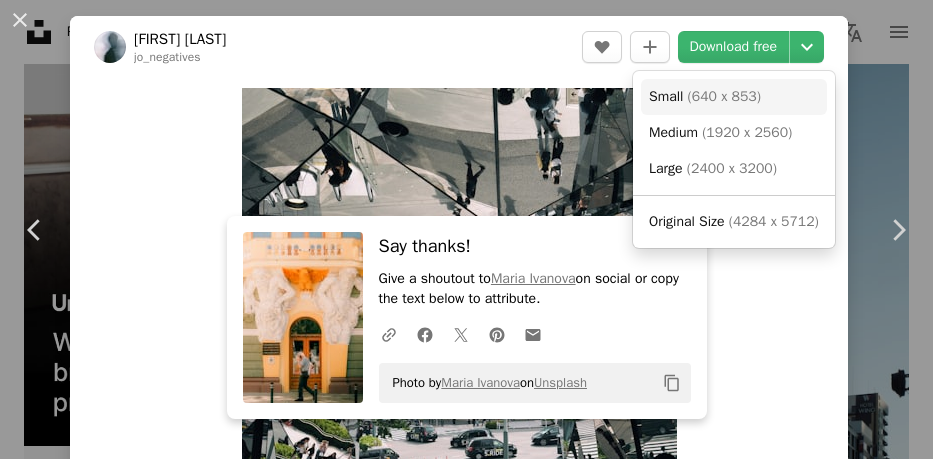 click on "( 640 x 853 )" at bounding box center [724, 96] 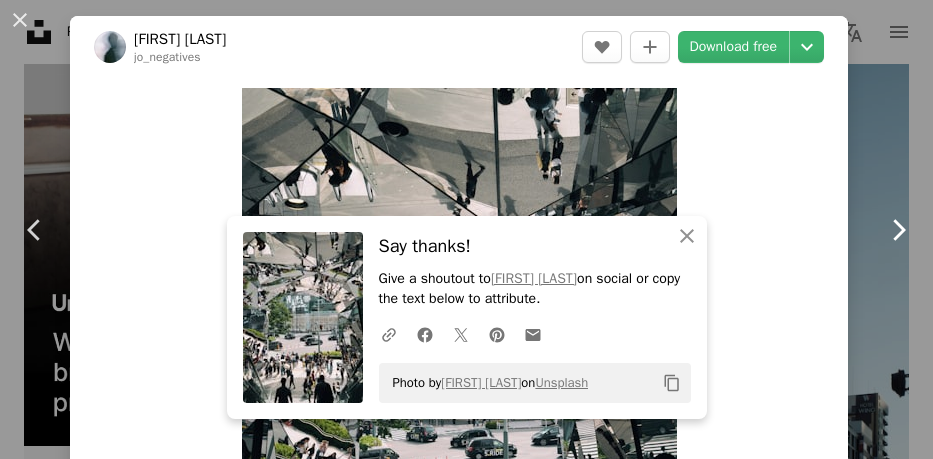 click on "Chevron right" 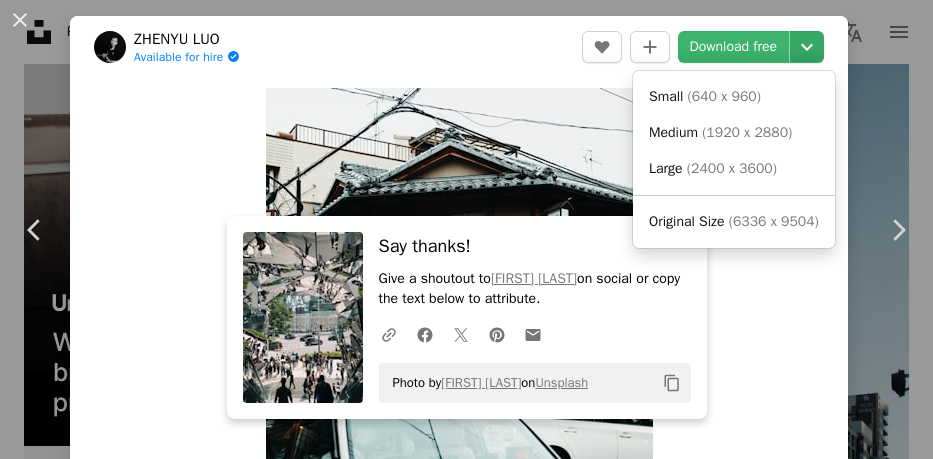 click on "Chevron down" 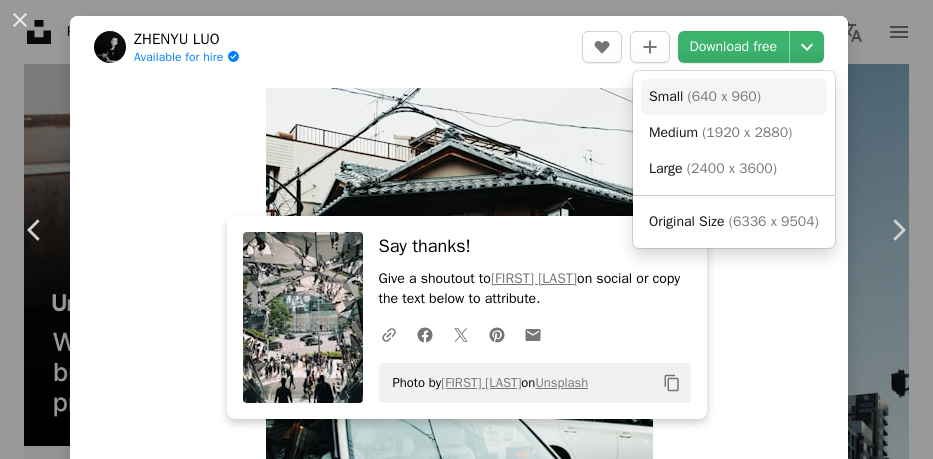 click on "Small   ( 640 x 960 )" at bounding box center (734, 97) 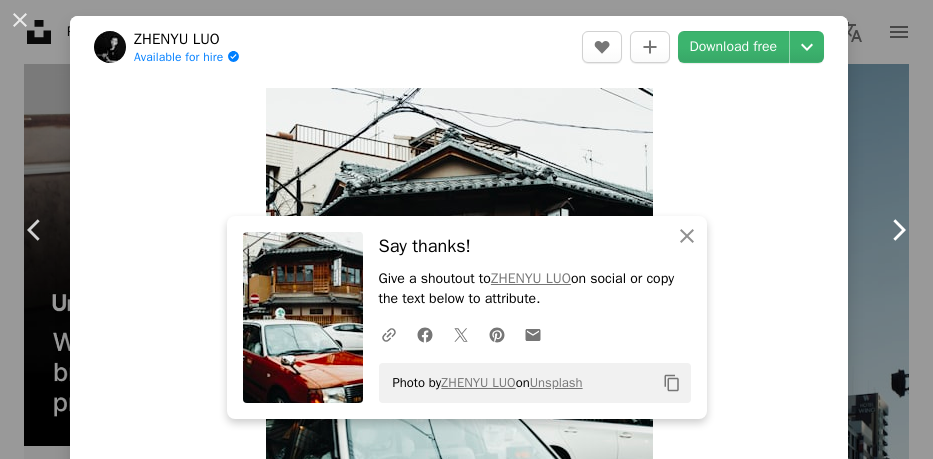 click on "Chevron right" 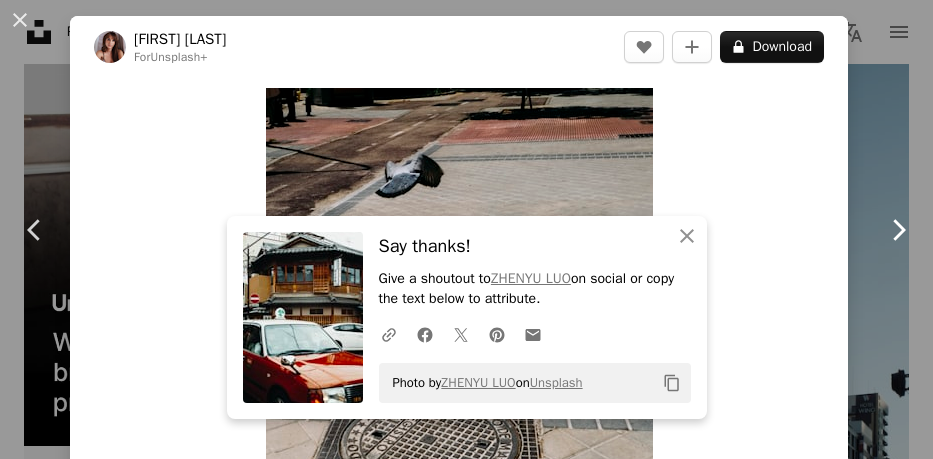 click on "Chevron right" 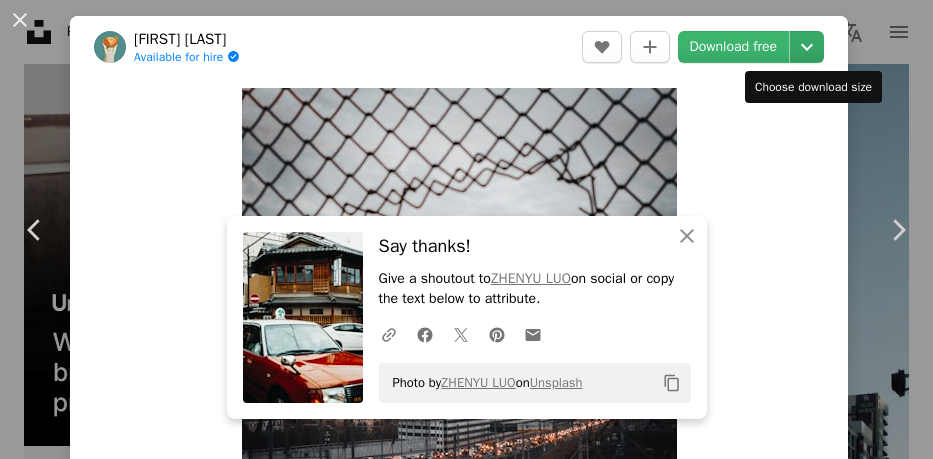 click 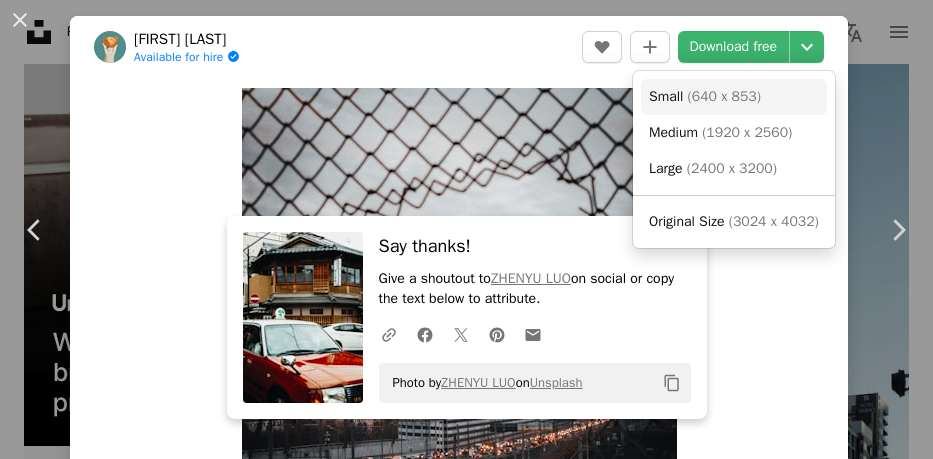 click on "( 640 x 853 )" at bounding box center [724, 96] 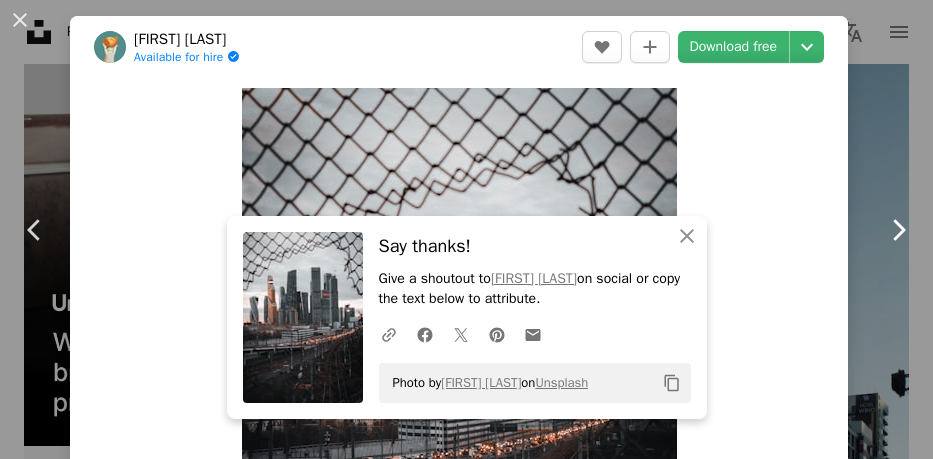click on "Chevron right" 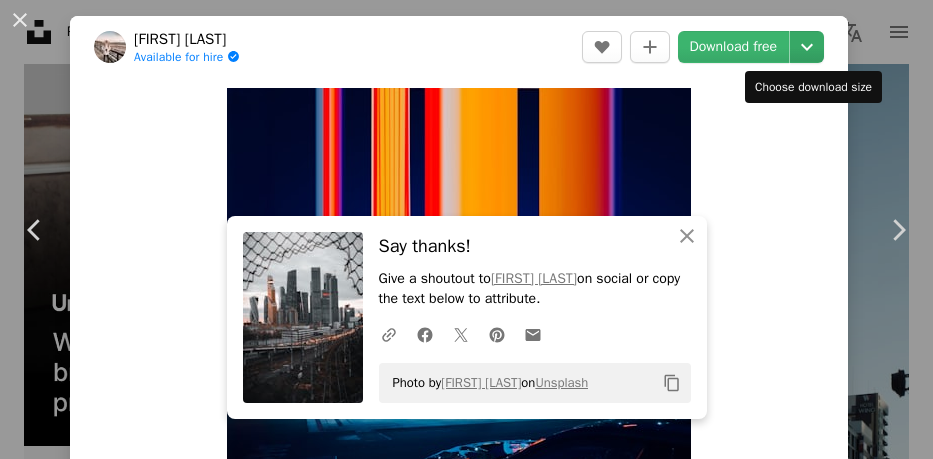 click 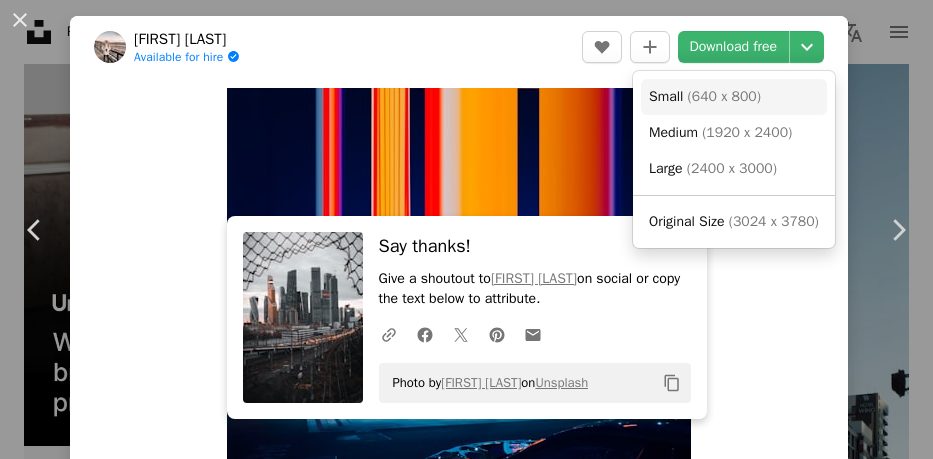 click on "Small   ( 640 x 800 )" at bounding box center [734, 97] 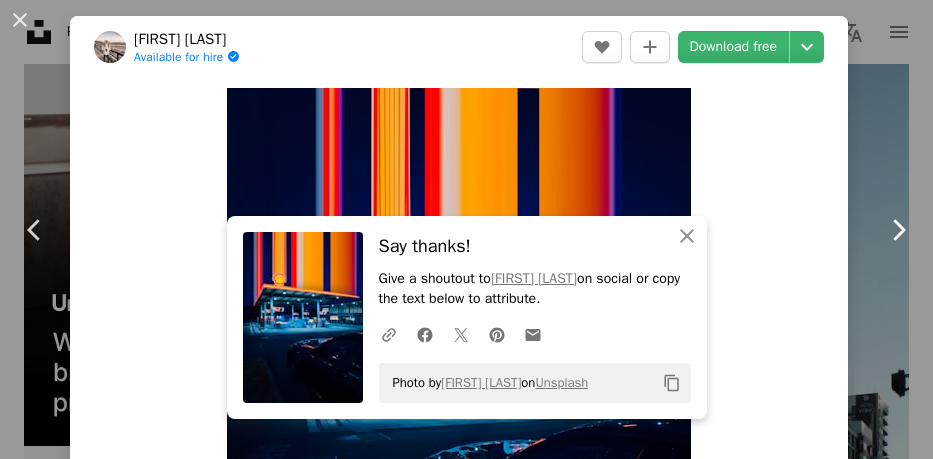 click 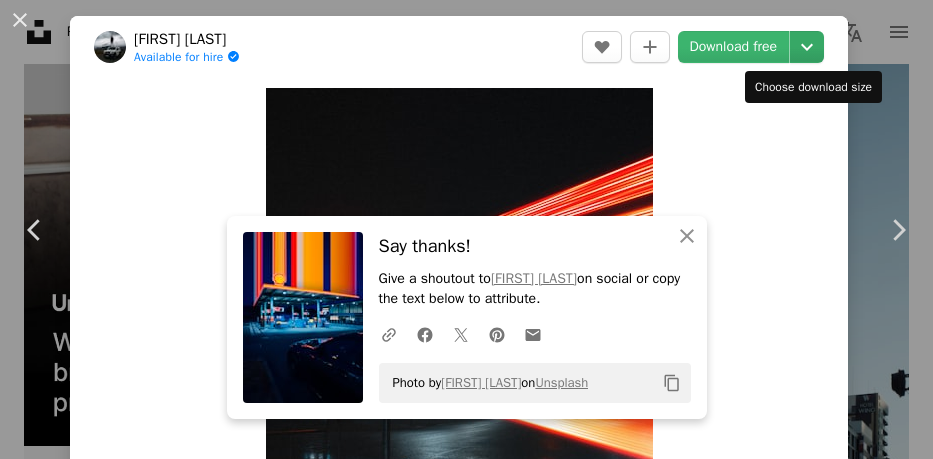 click on "Chevron down" 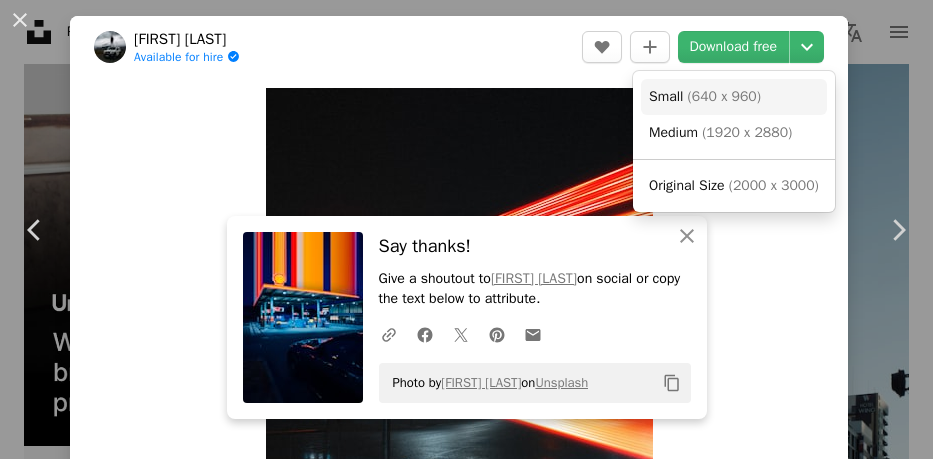 click on "Small   ( 640 x 960 )" at bounding box center [734, 97] 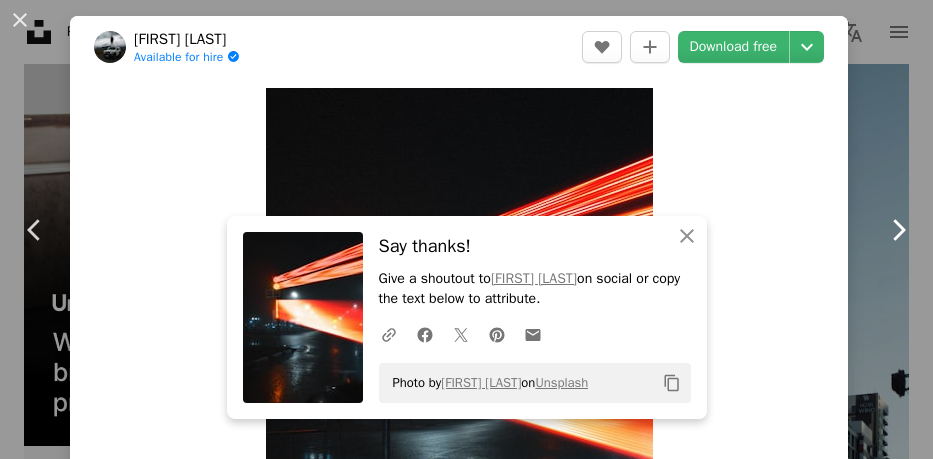 click 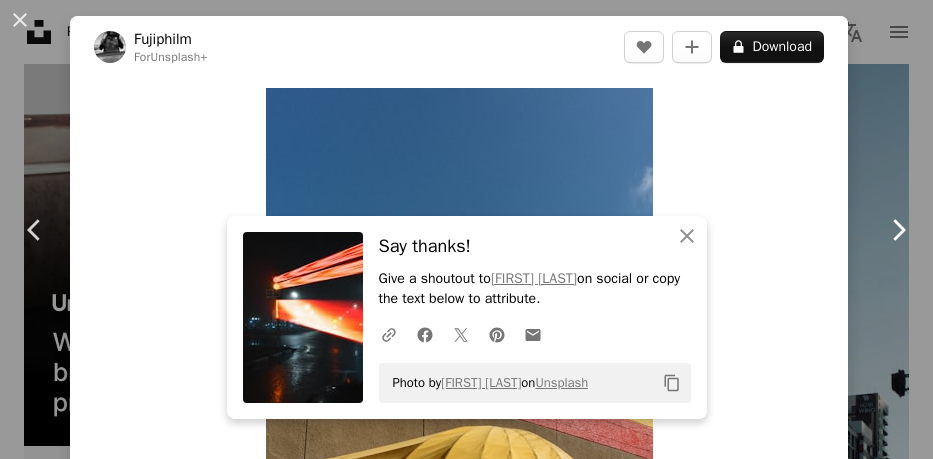 click 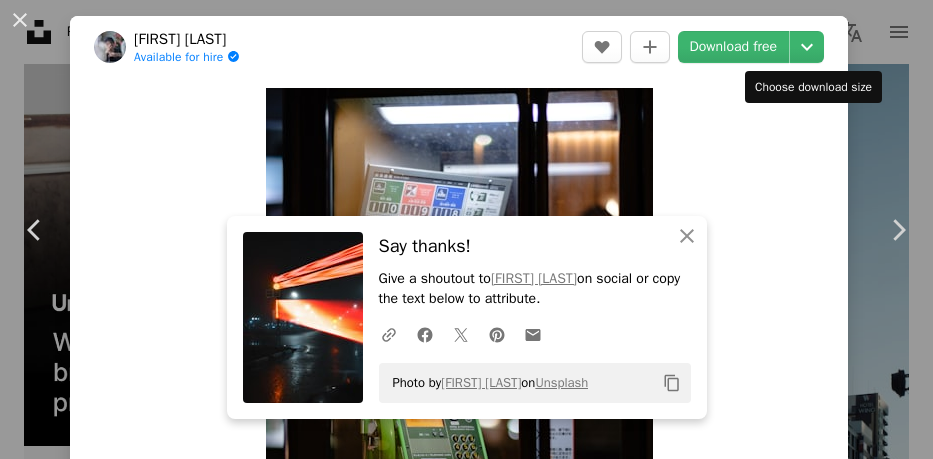 click on "Chevron down" 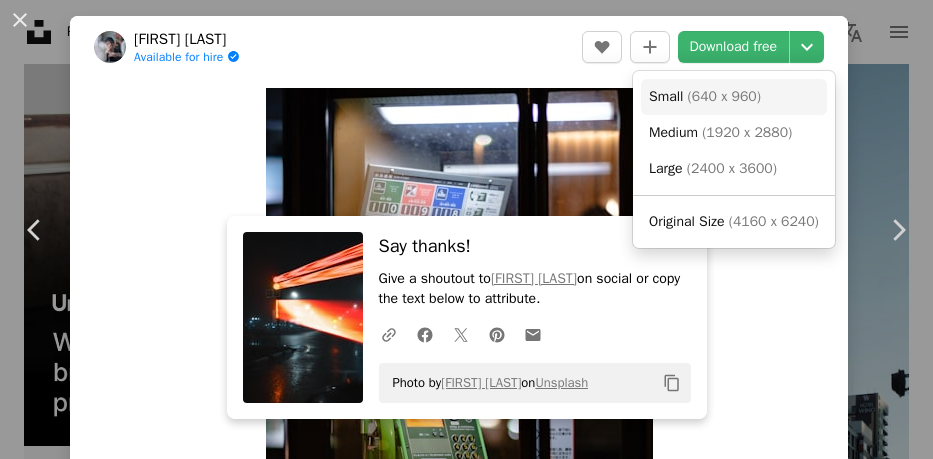 click on "Small   ( 640 x 960 )" at bounding box center (734, 97) 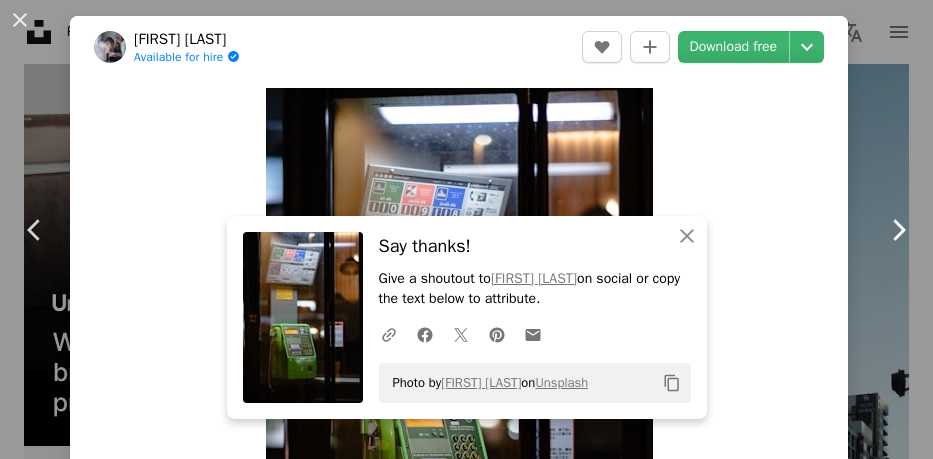 click on "Chevron right" 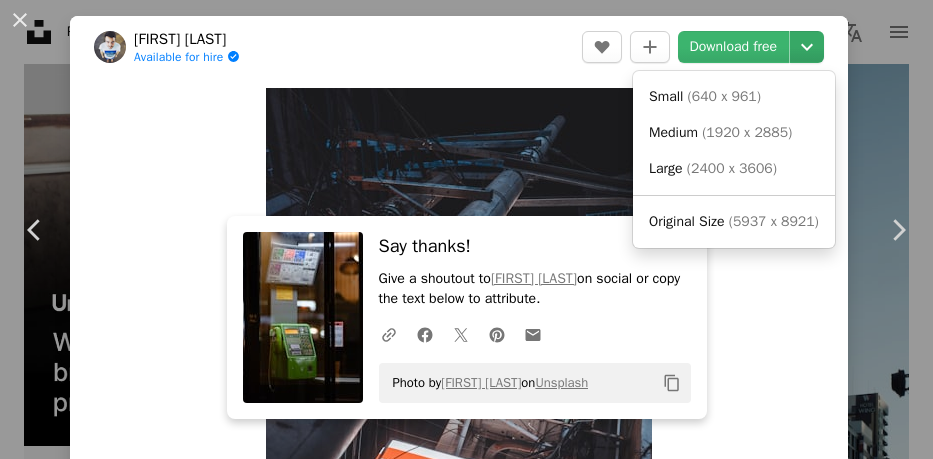 click 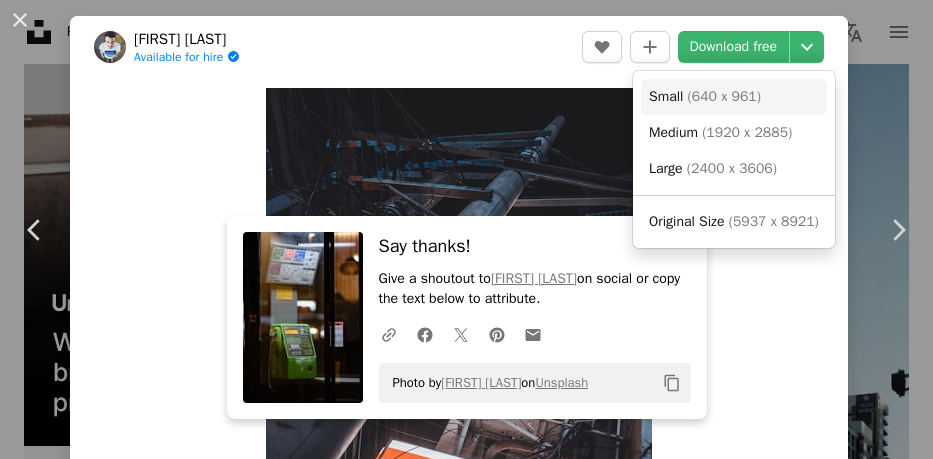 click on "( 640 x 961 )" at bounding box center [724, 96] 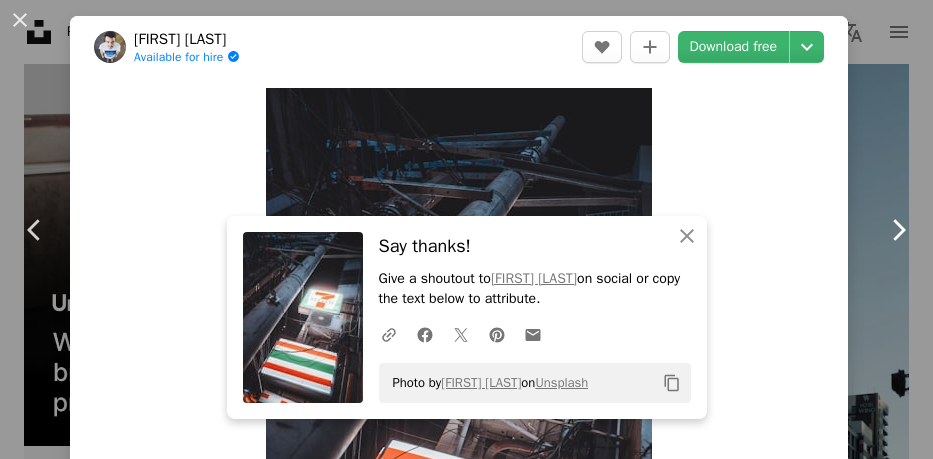 click 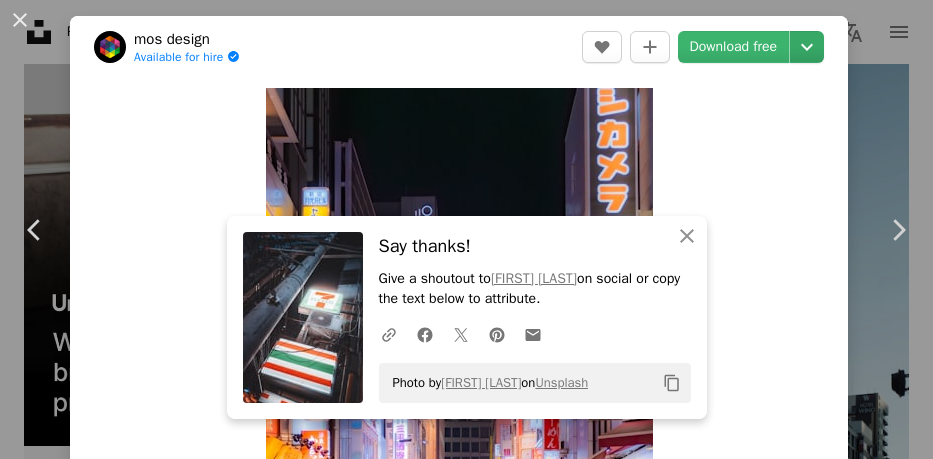 click on "Chevron down" 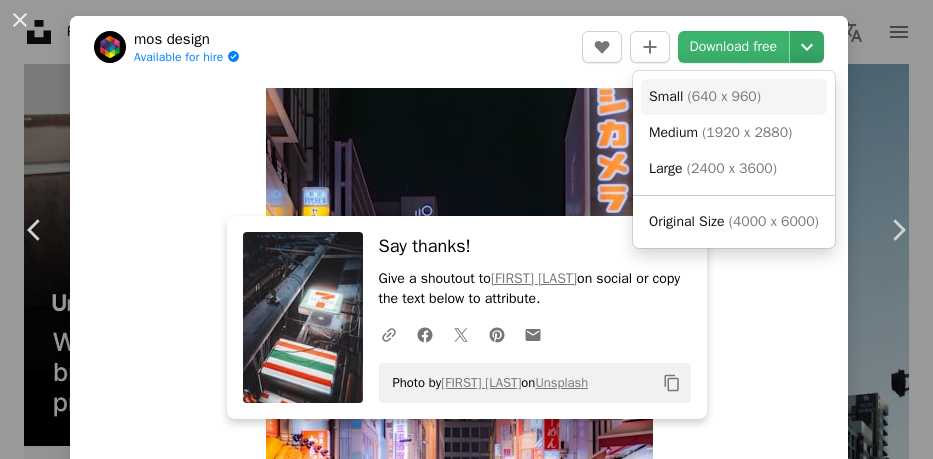 click on "Small   ( 640 x 960 )" at bounding box center [705, 97] 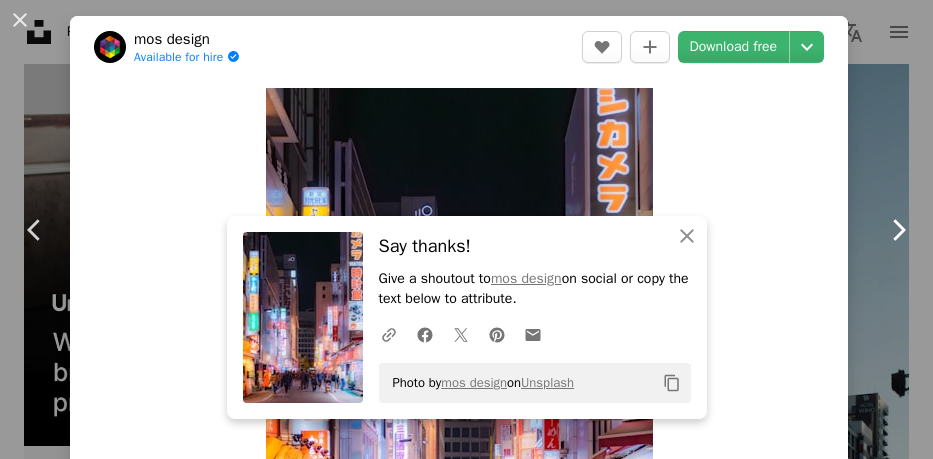 click 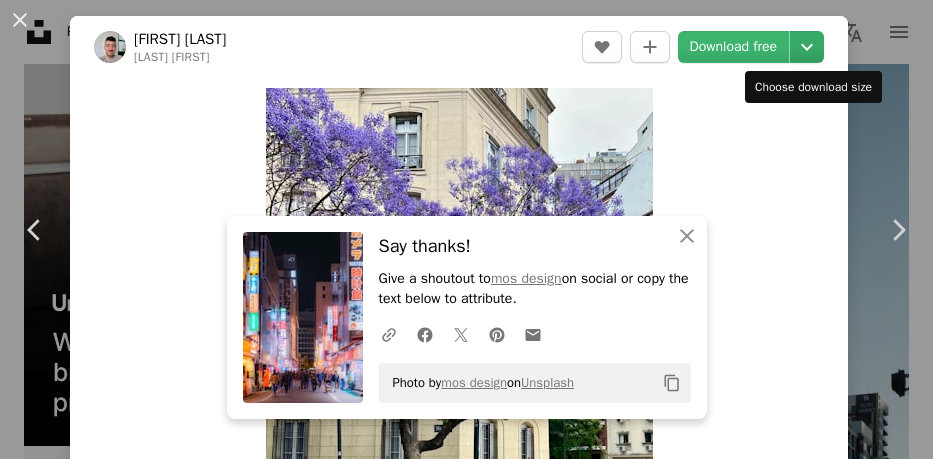 click on "Chevron down" 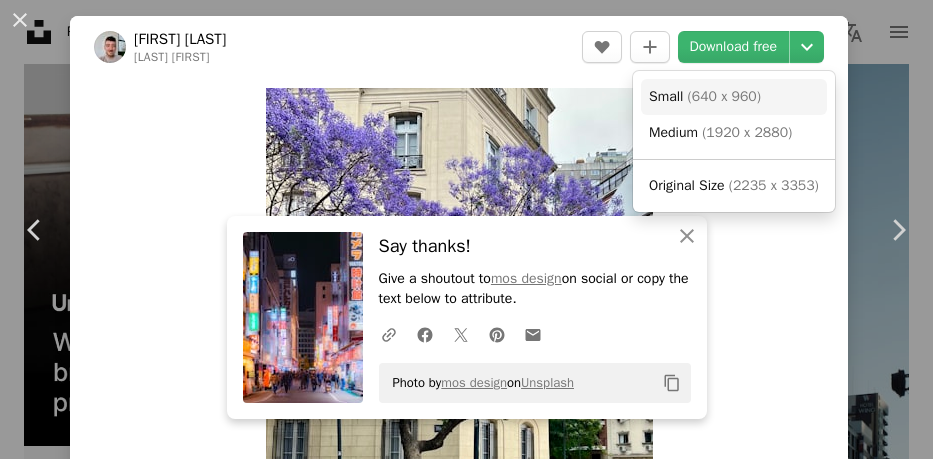 click on "Small   ( 640 x 960 )" at bounding box center (734, 97) 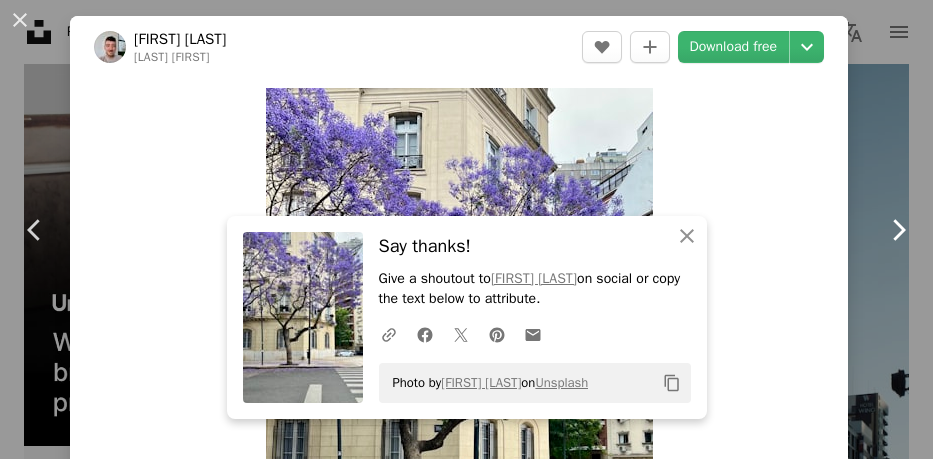 click on "Chevron right" 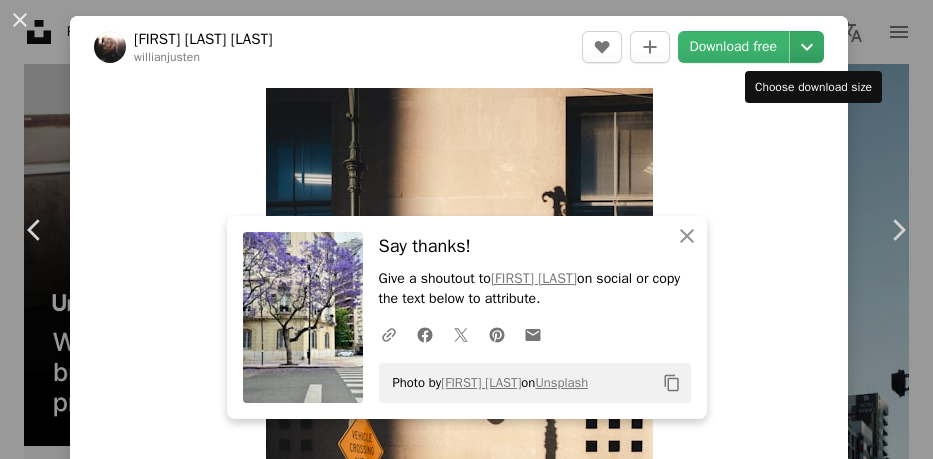 click on "Chevron down" 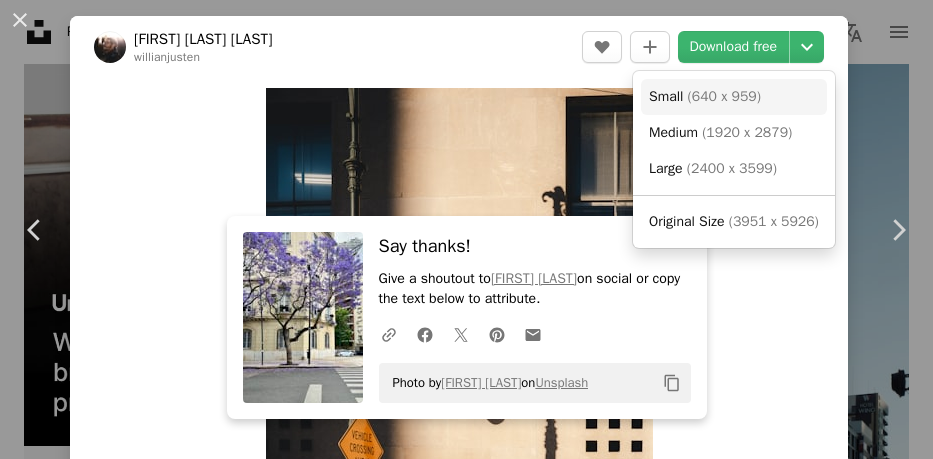click on "( 640 x 959 )" at bounding box center [724, 96] 